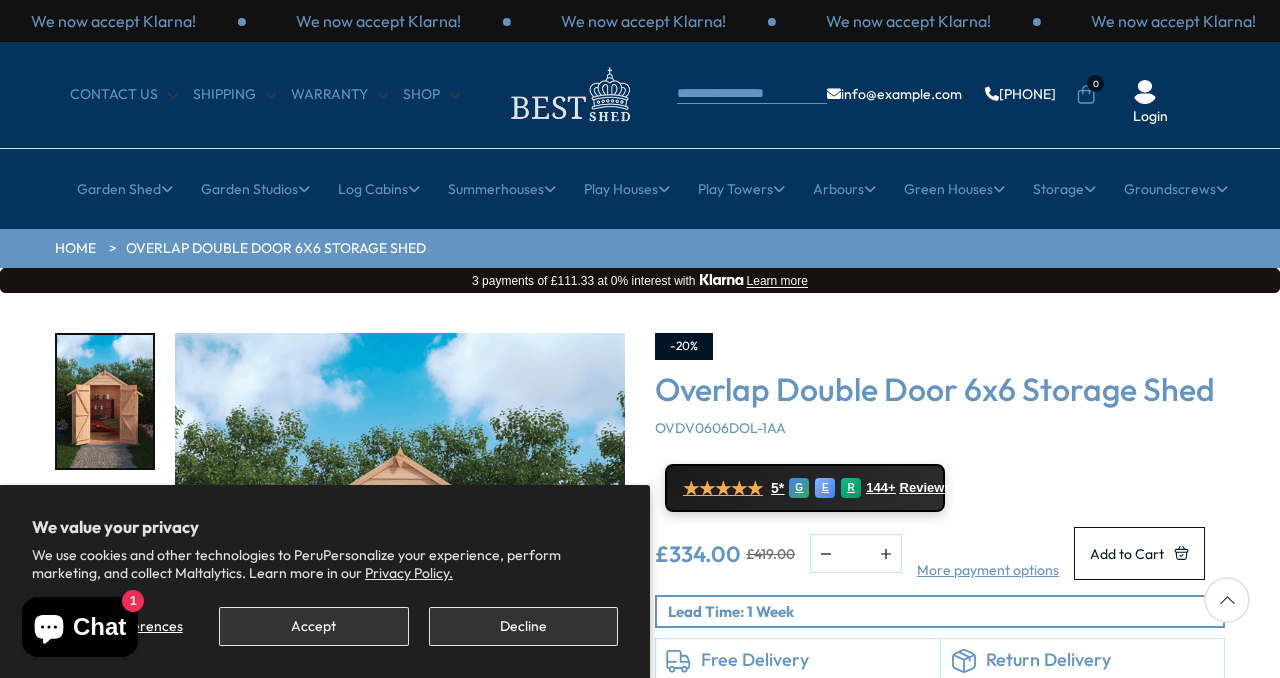 scroll, scrollTop: 0, scrollLeft: 0, axis: both 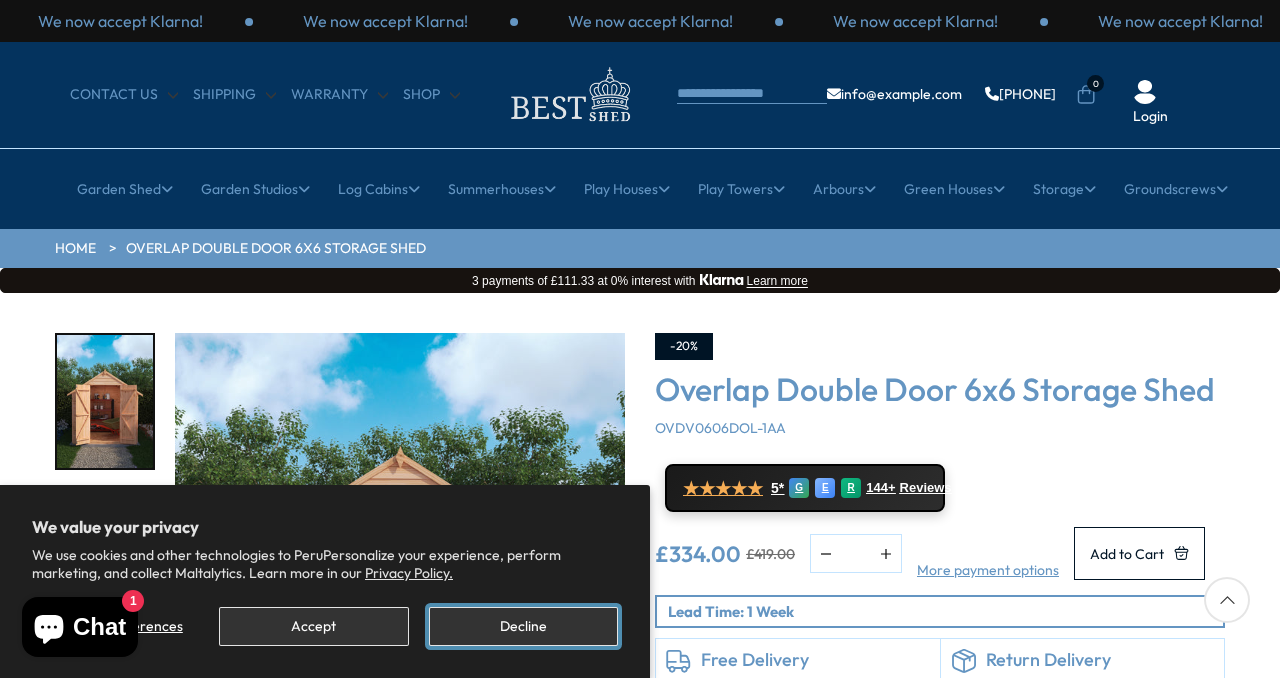 click on "Decline" at bounding box center (523, 626) 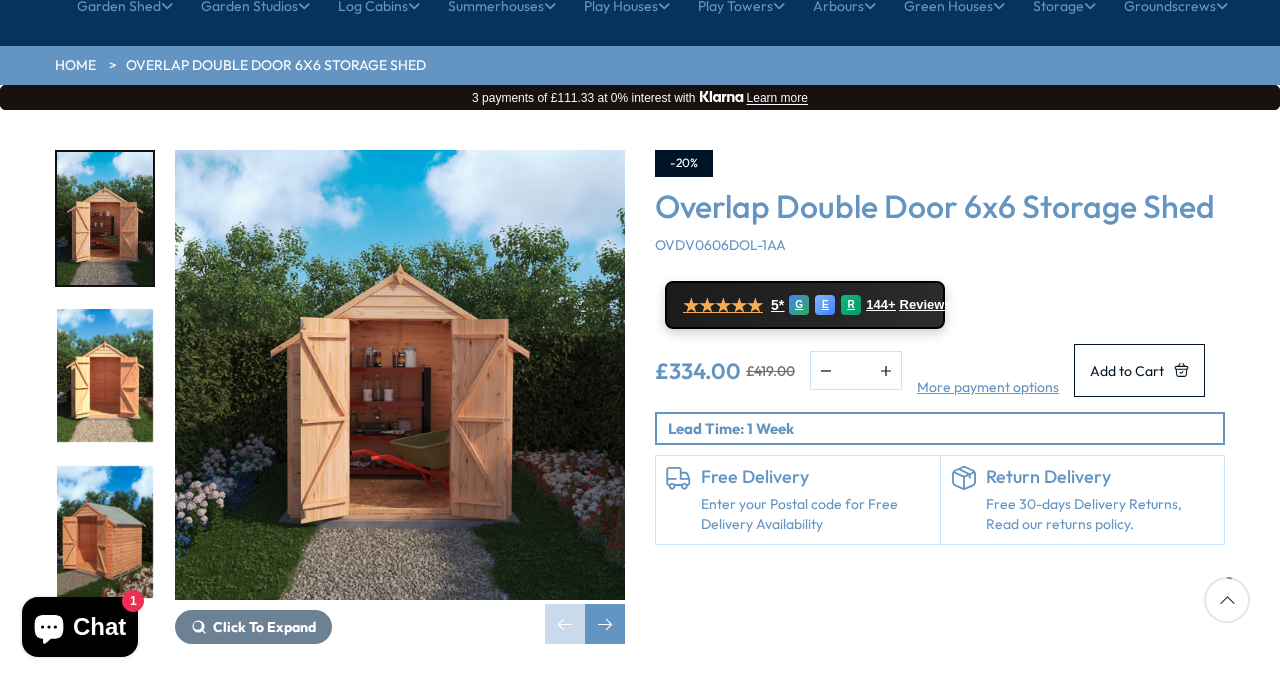 scroll, scrollTop: 191, scrollLeft: 0, axis: vertical 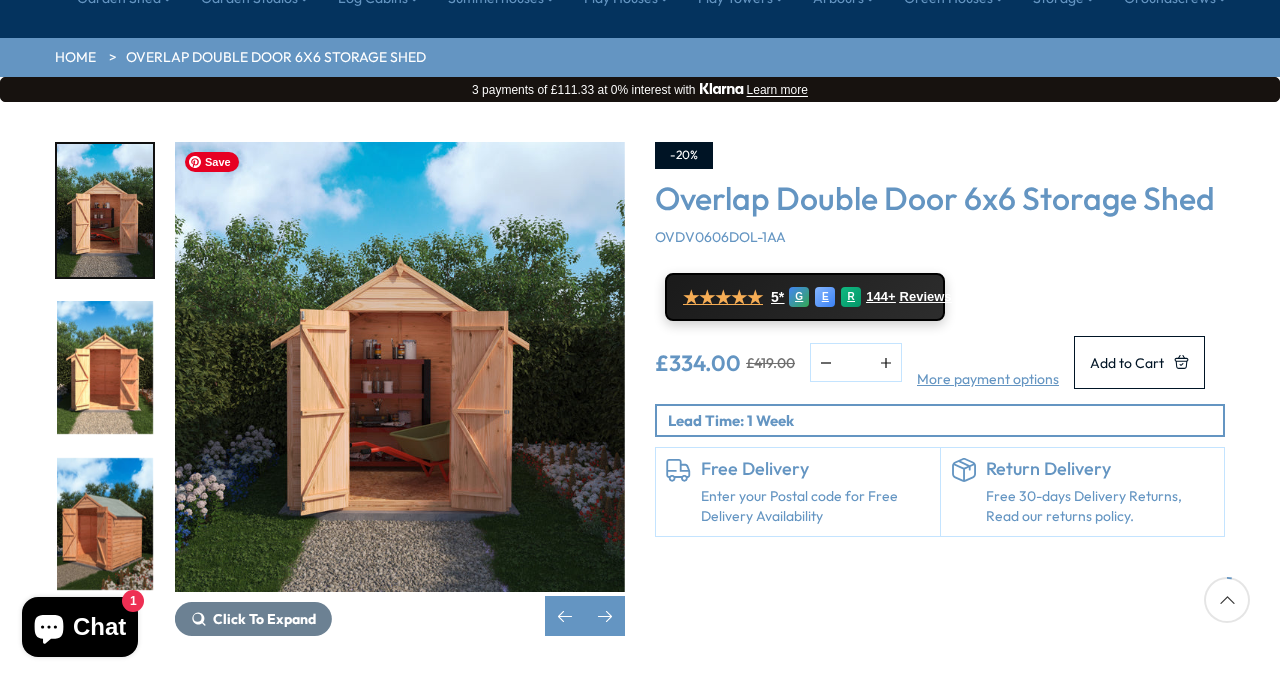 click at bounding box center [400, 367] 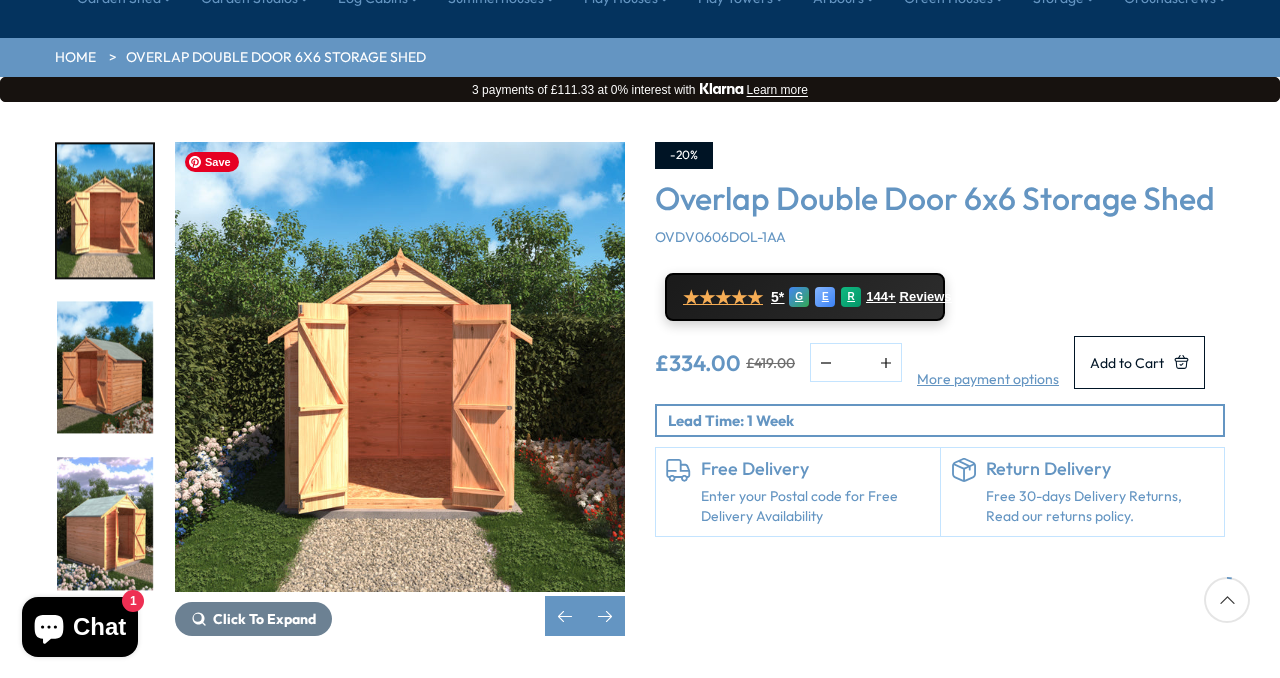 click at bounding box center [400, 367] 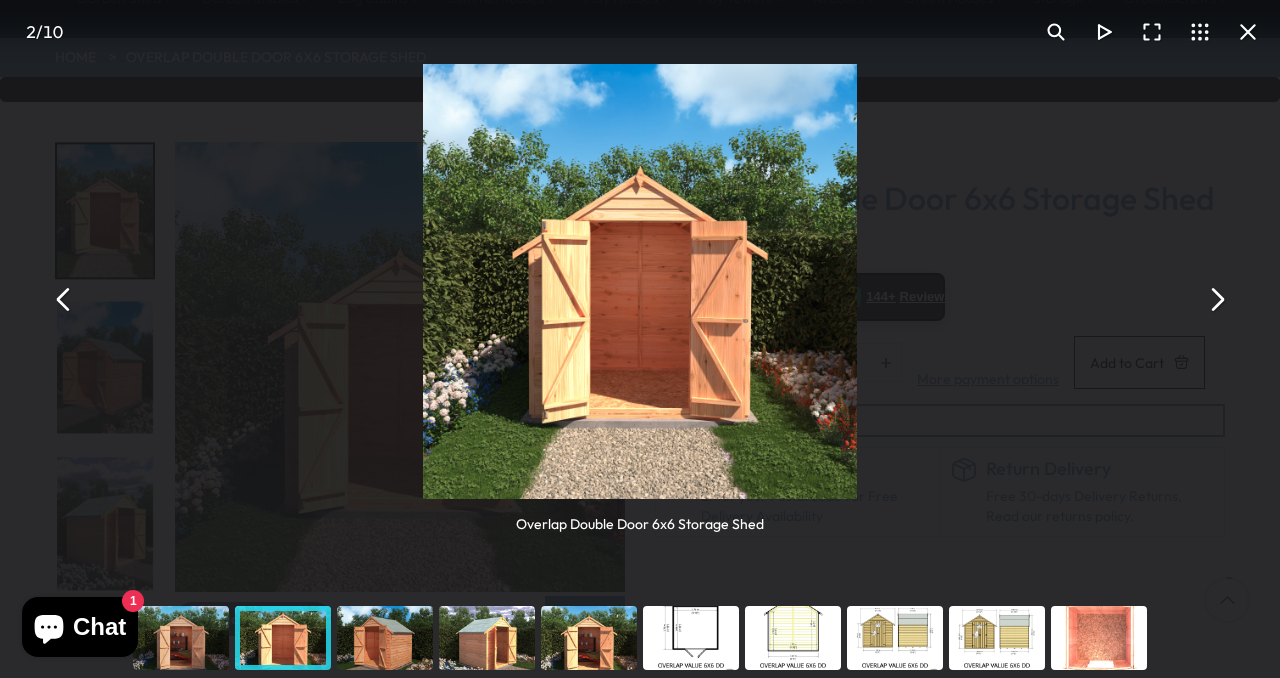 click at bounding box center (793, 638) 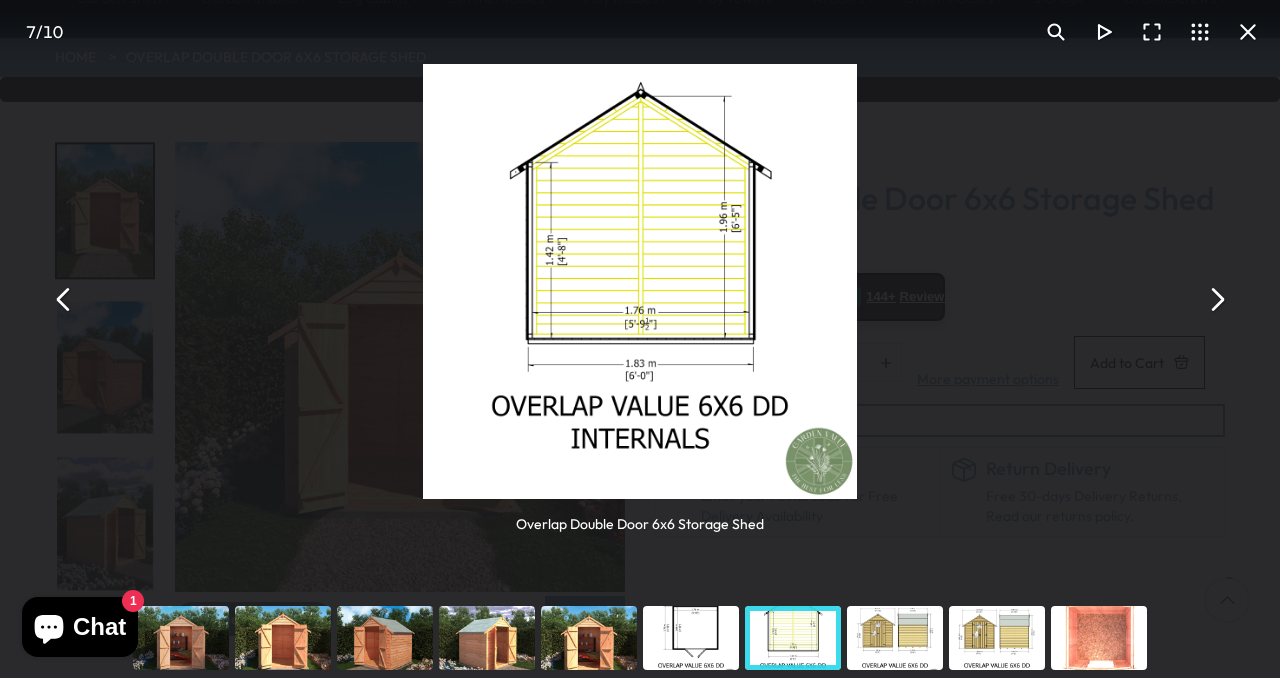 click at bounding box center (691, 638) 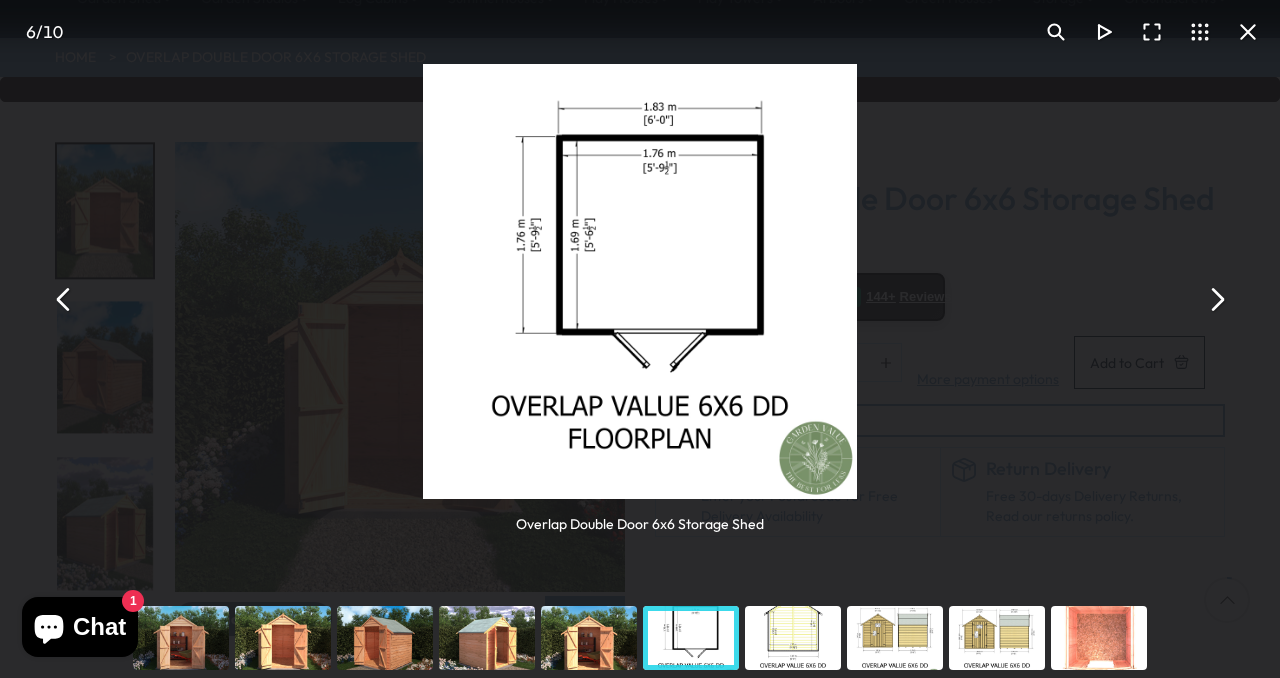 click at bounding box center (793, 638) 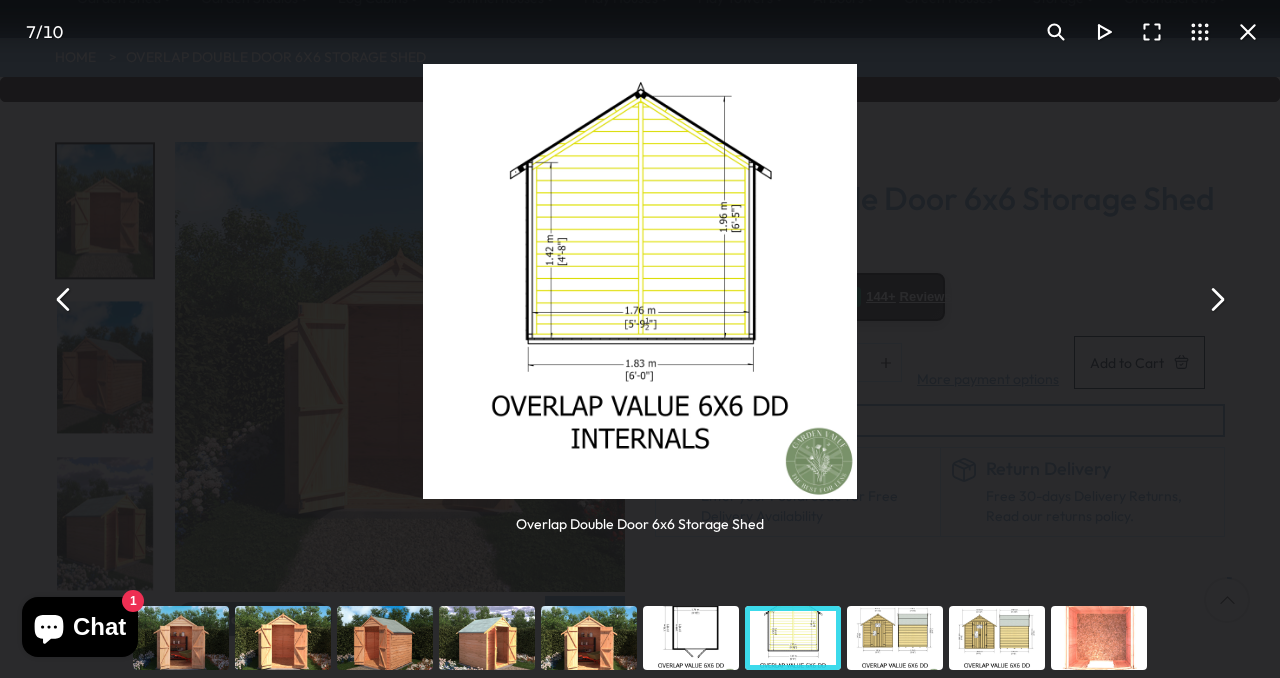 click at bounding box center [895, 638] 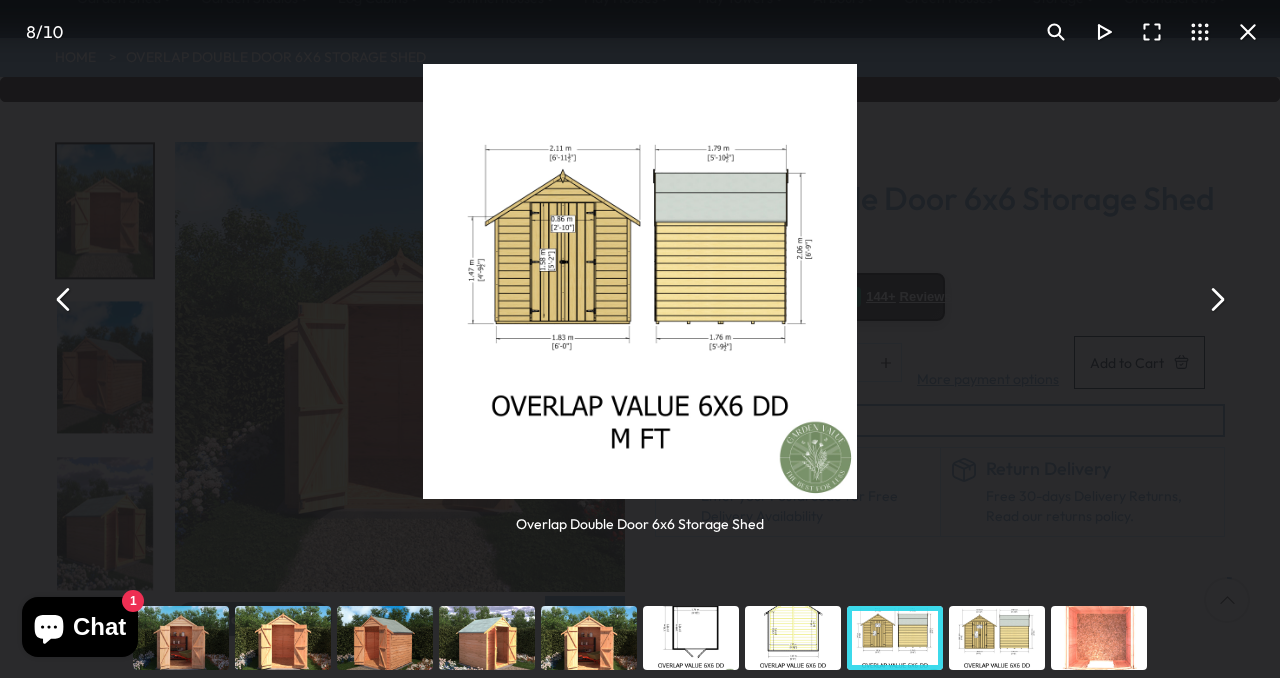click at bounding box center (997, 638) 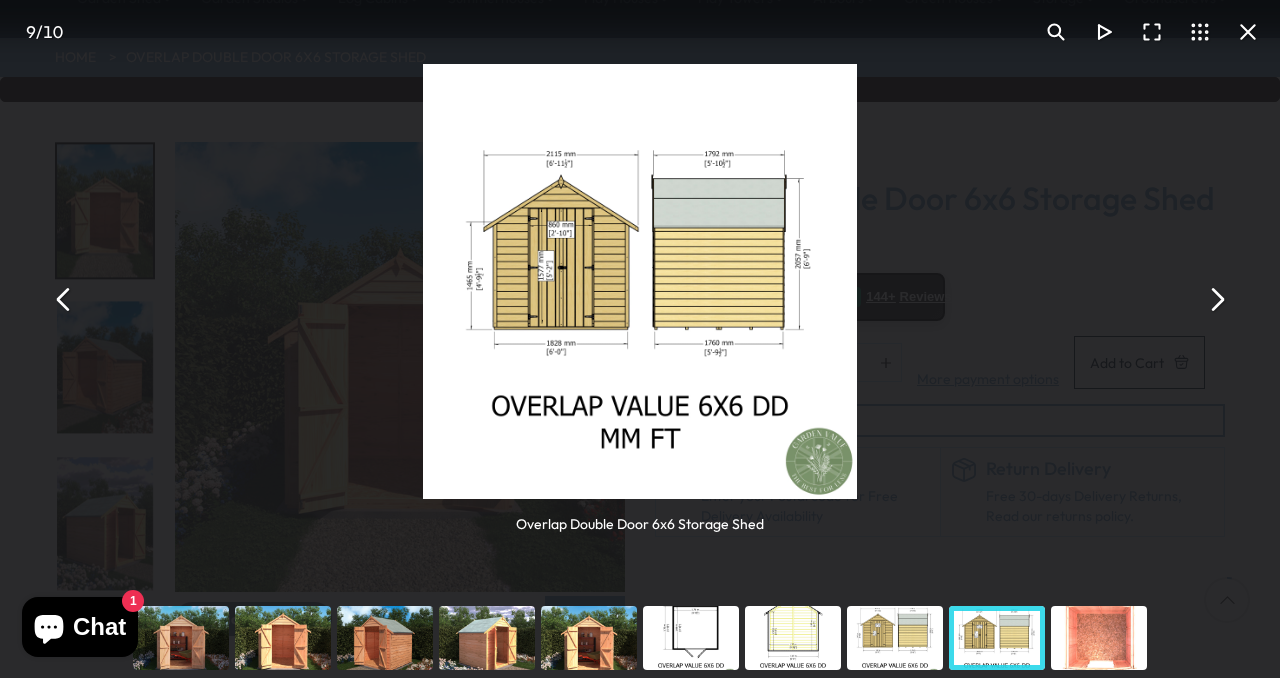 click at bounding box center [1099, 638] 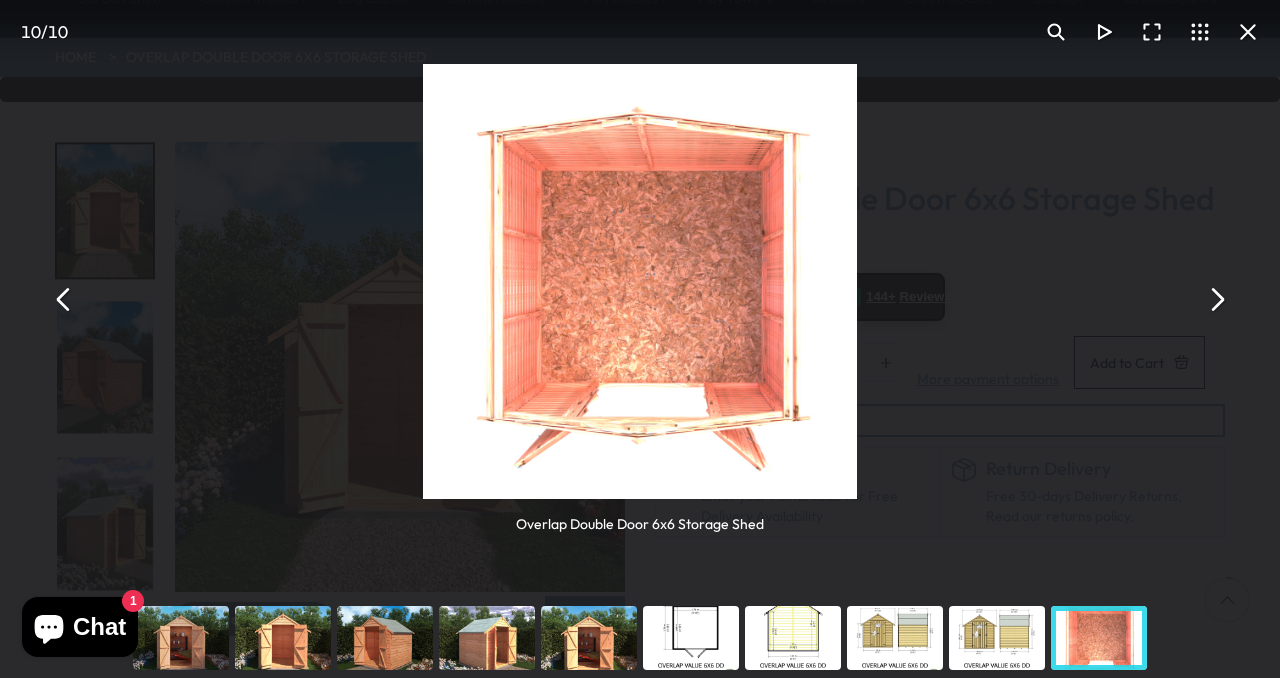 click at bounding box center (181, 638) 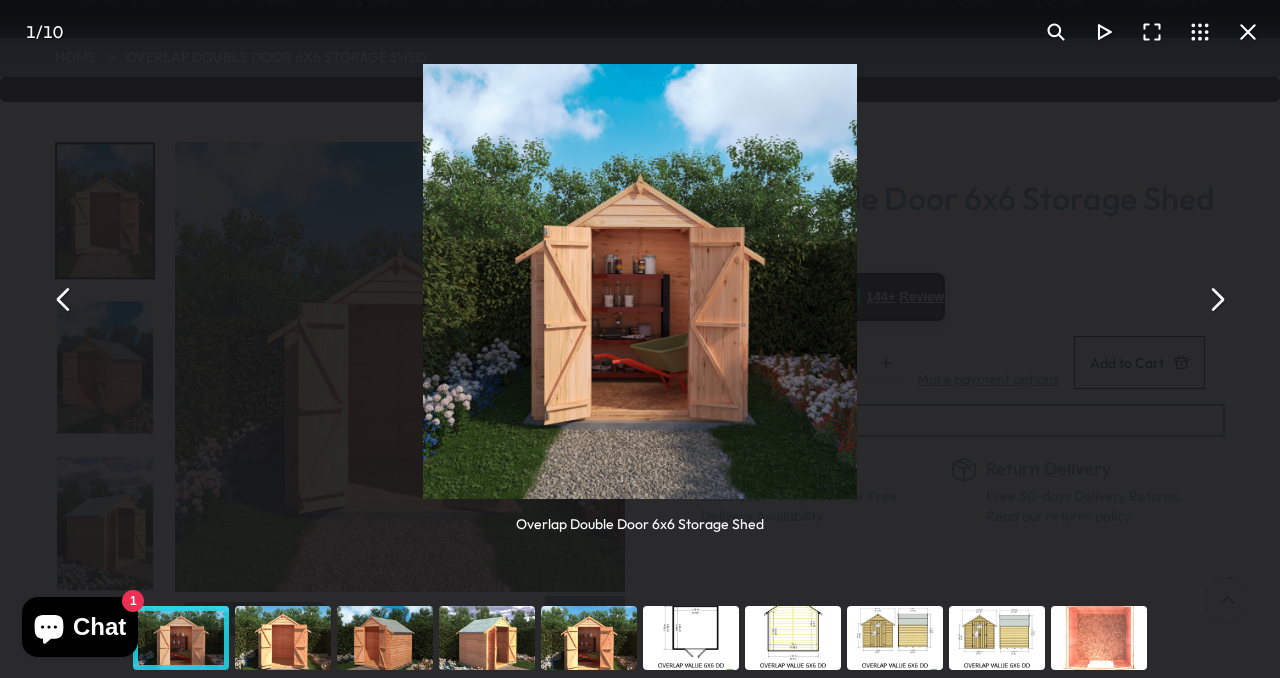 click at bounding box center [1248, 32] 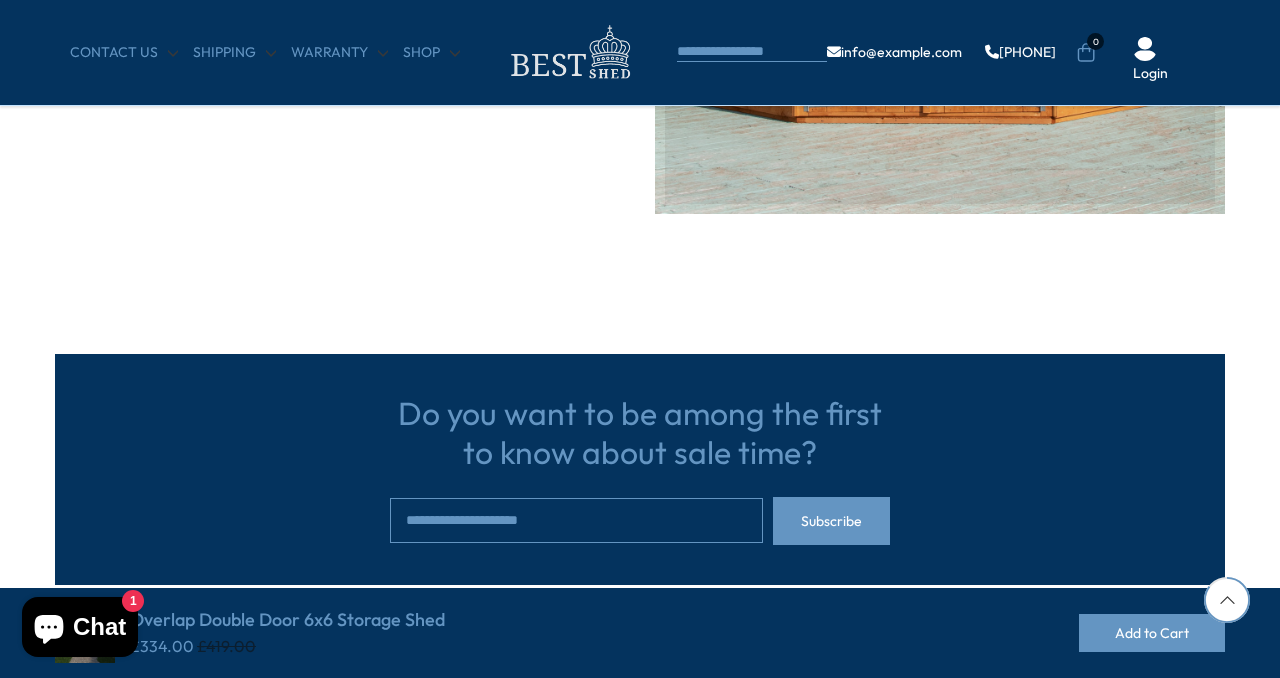 scroll, scrollTop: 5348, scrollLeft: 0, axis: vertical 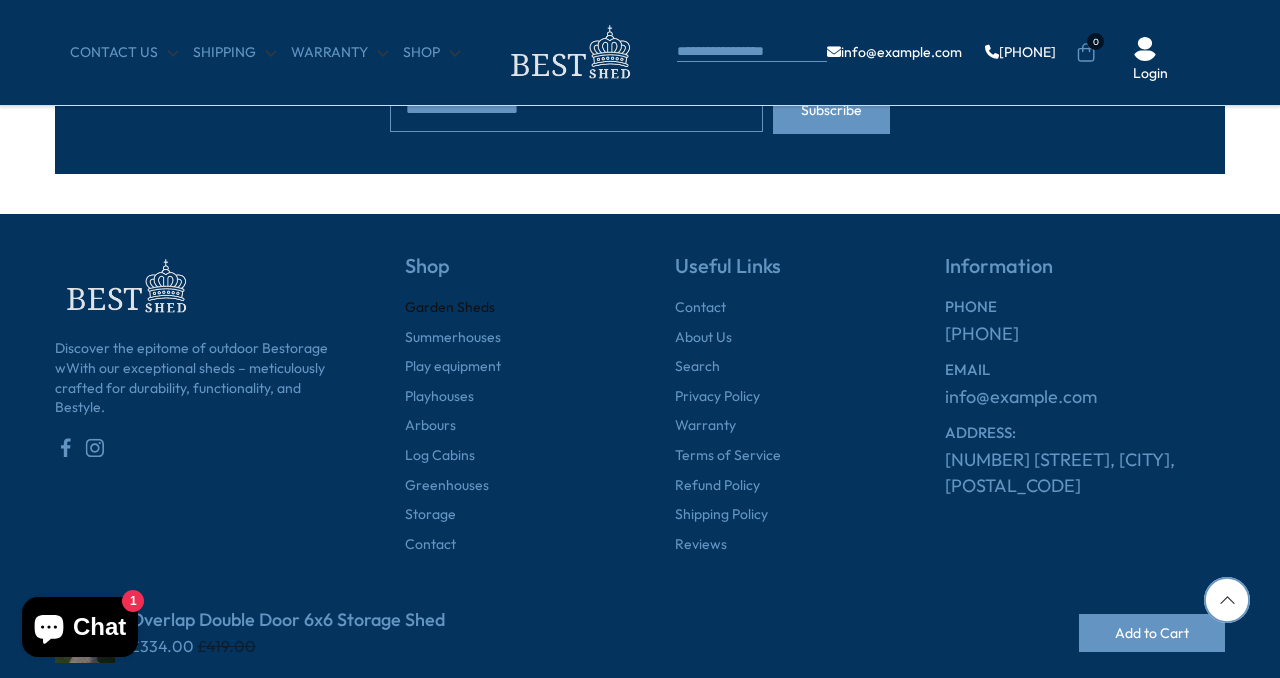 click on "Garden Sheds" at bounding box center [450, 308] 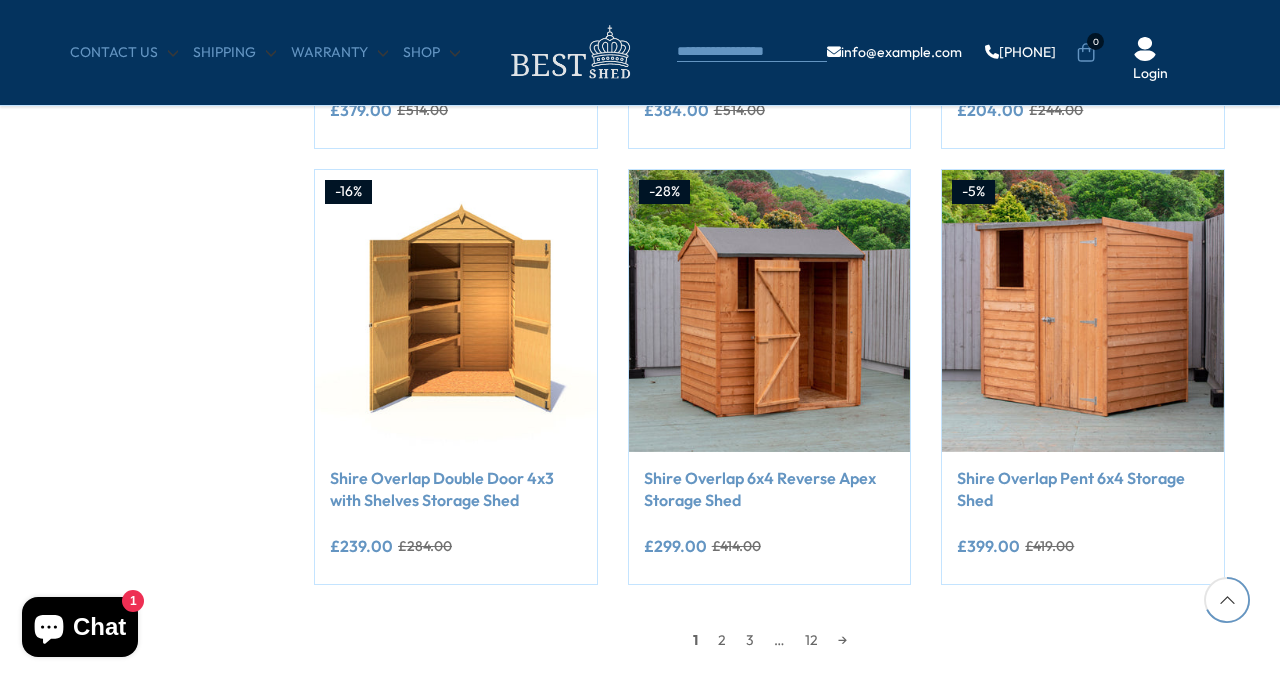 scroll, scrollTop: 1650, scrollLeft: 0, axis: vertical 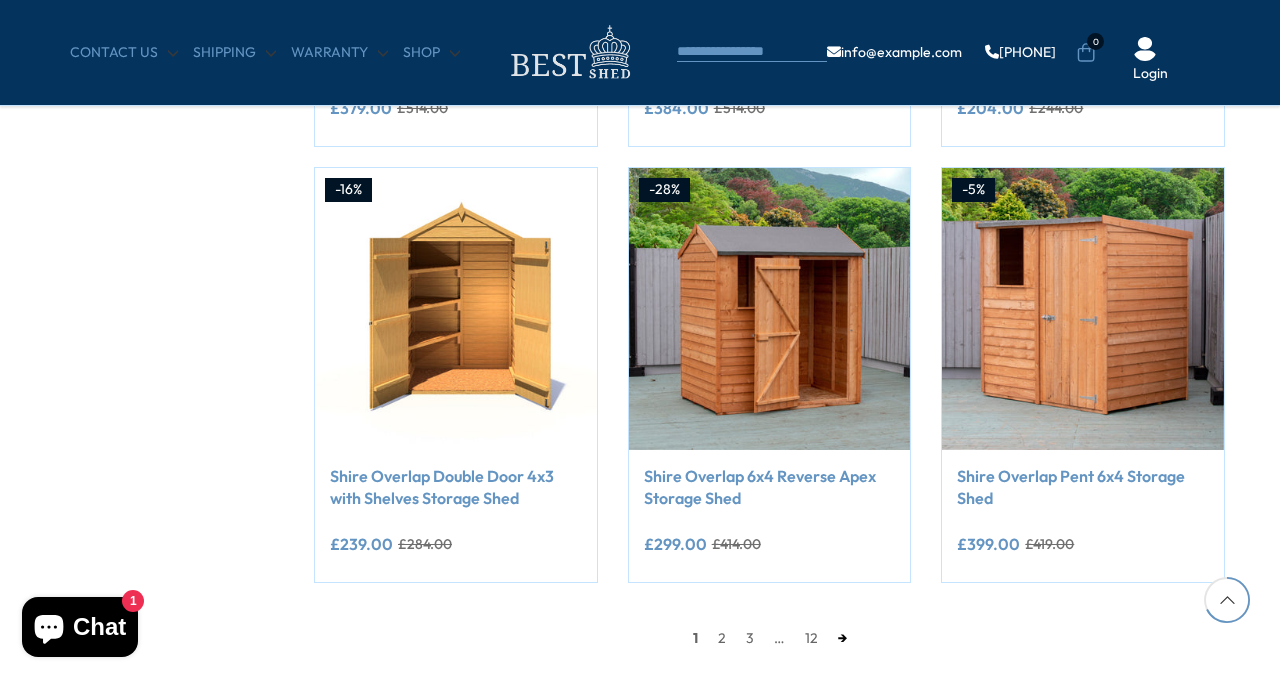 click on "→" at bounding box center [842, 638] 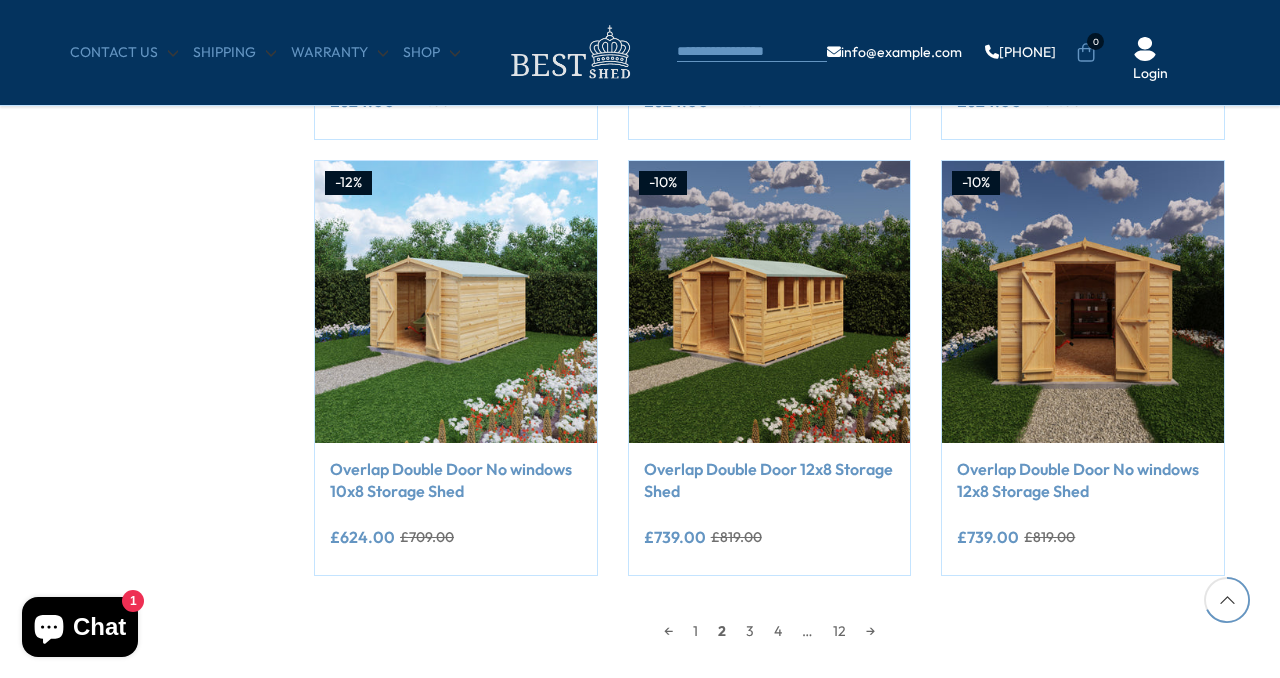 scroll, scrollTop: 1658, scrollLeft: 0, axis: vertical 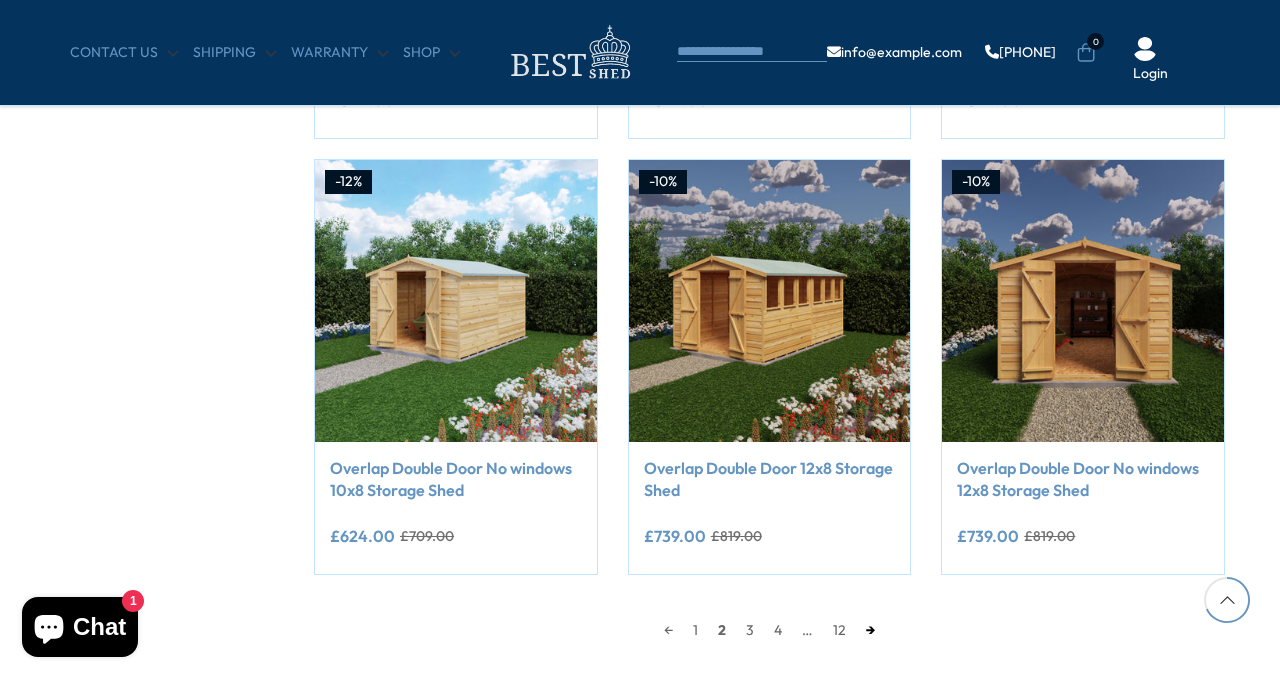 click on "→" at bounding box center [870, 630] 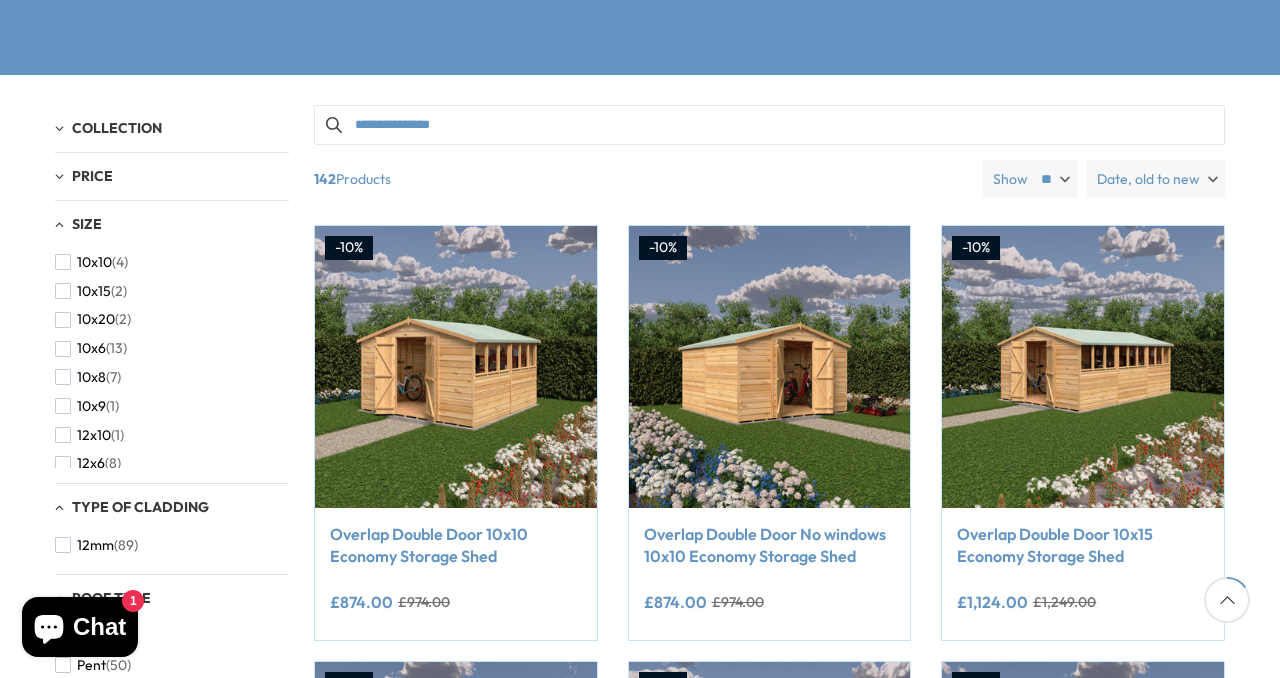 scroll, scrollTop: 391, scrollLeft: 0, axis: vertical 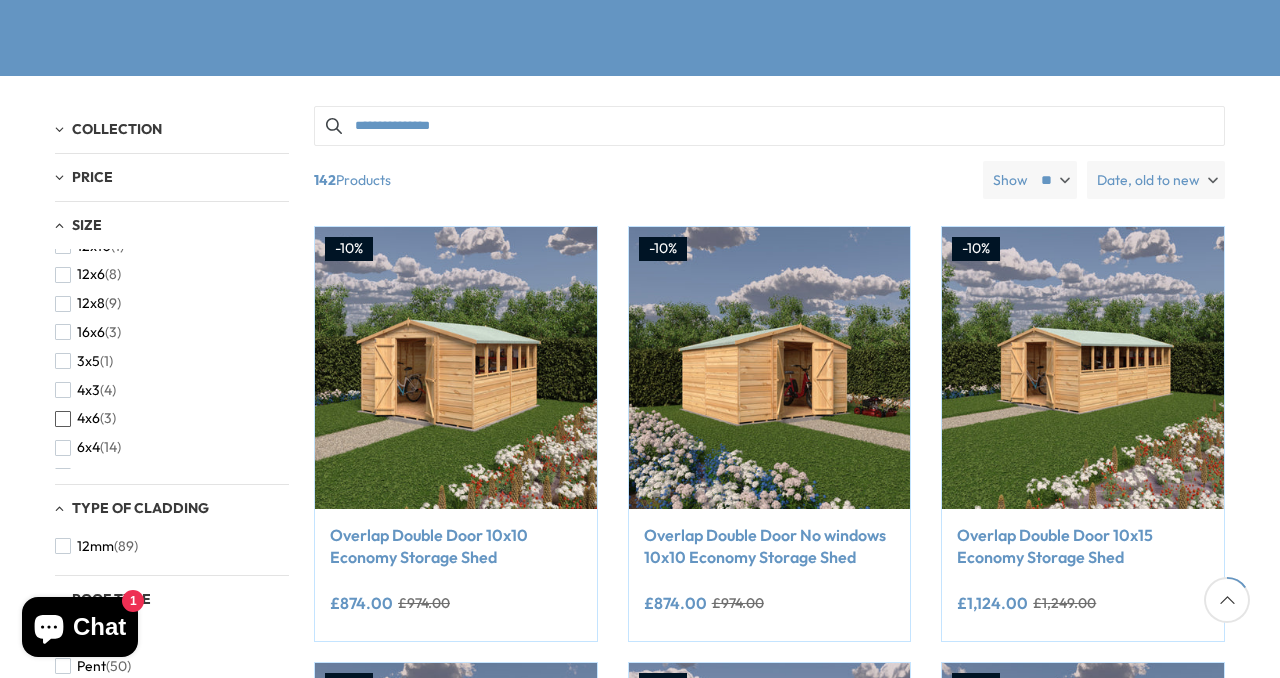 click at bounding box center (63, 419) 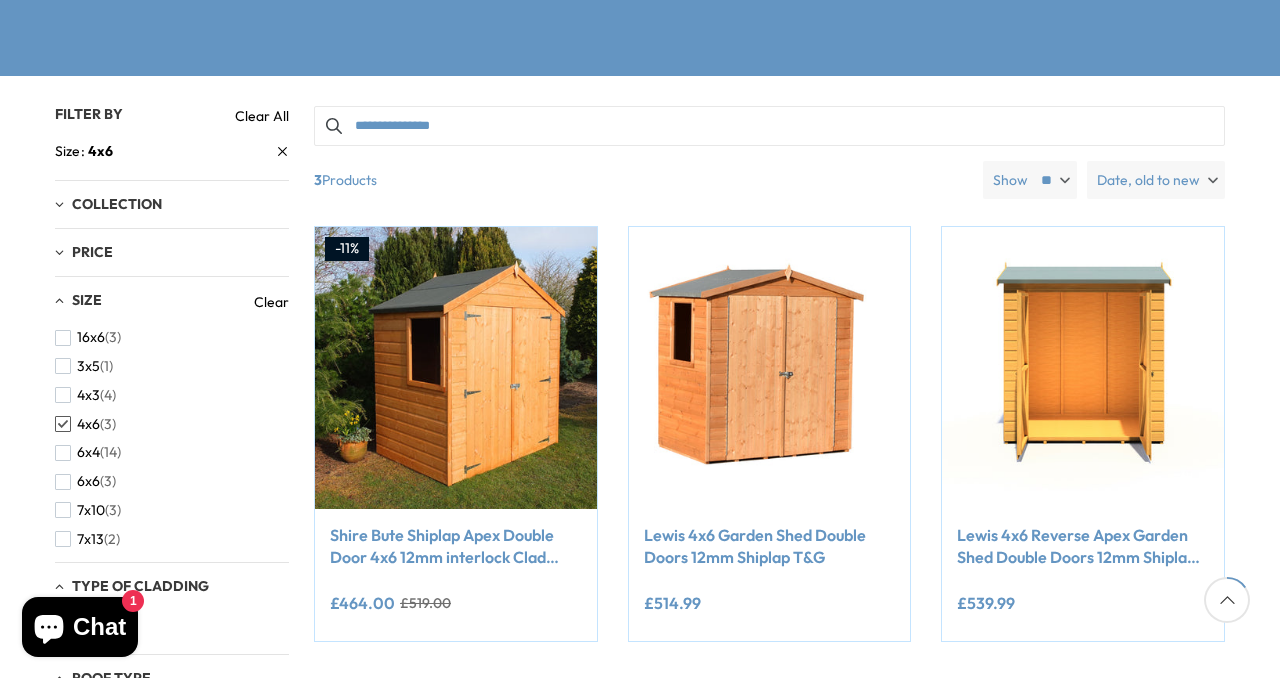 scroll, scrollTop: 265, scrollLeft: 0, axis: vertical 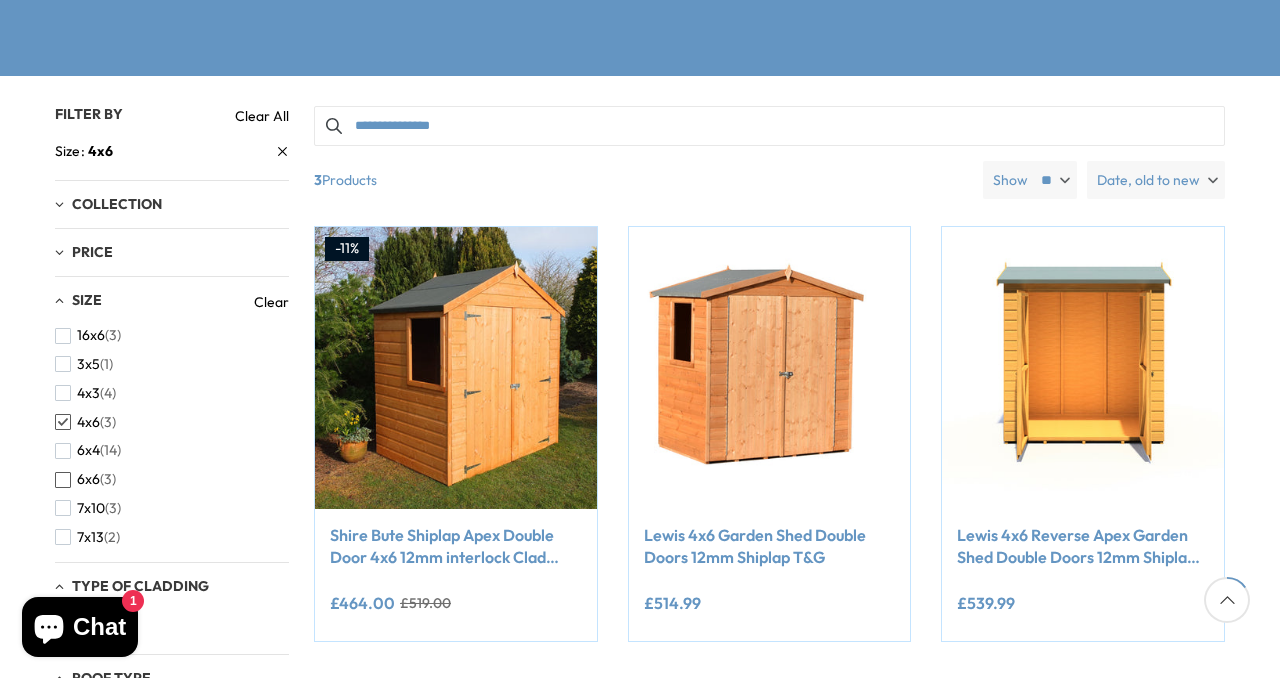click at bounding box center [63, 480] 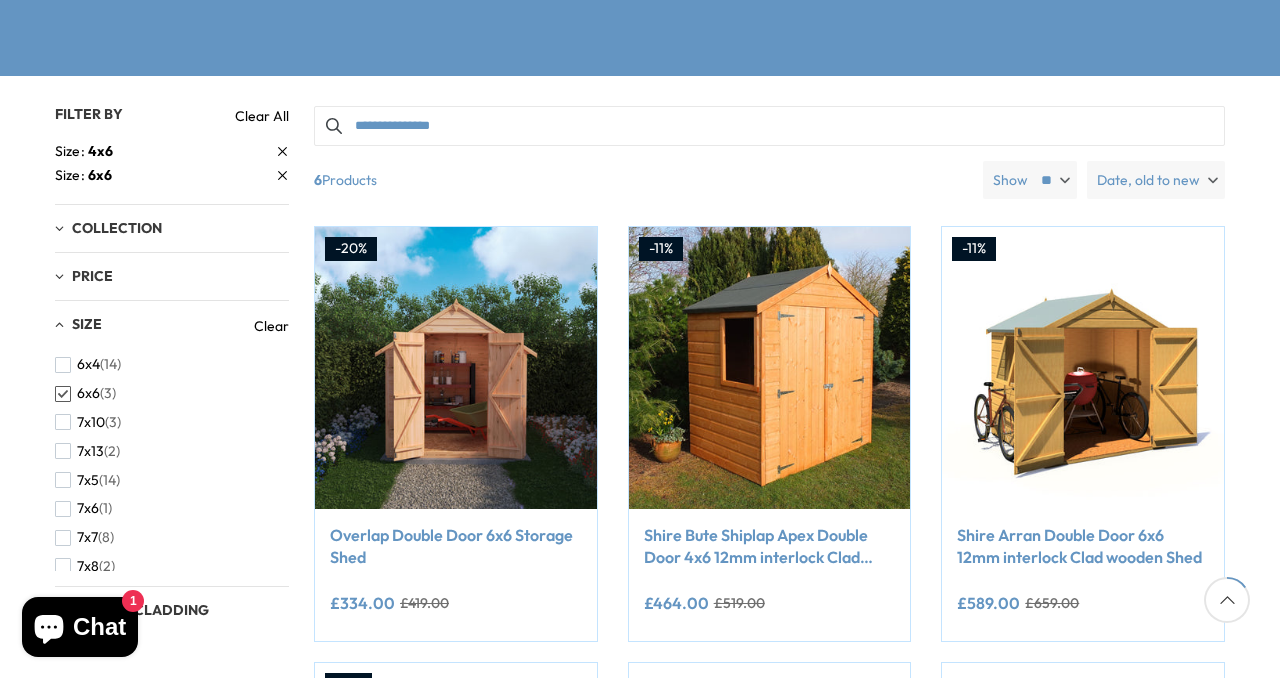 scroll, scrollTop: 379, scrollLeft: 0, axis: vertical 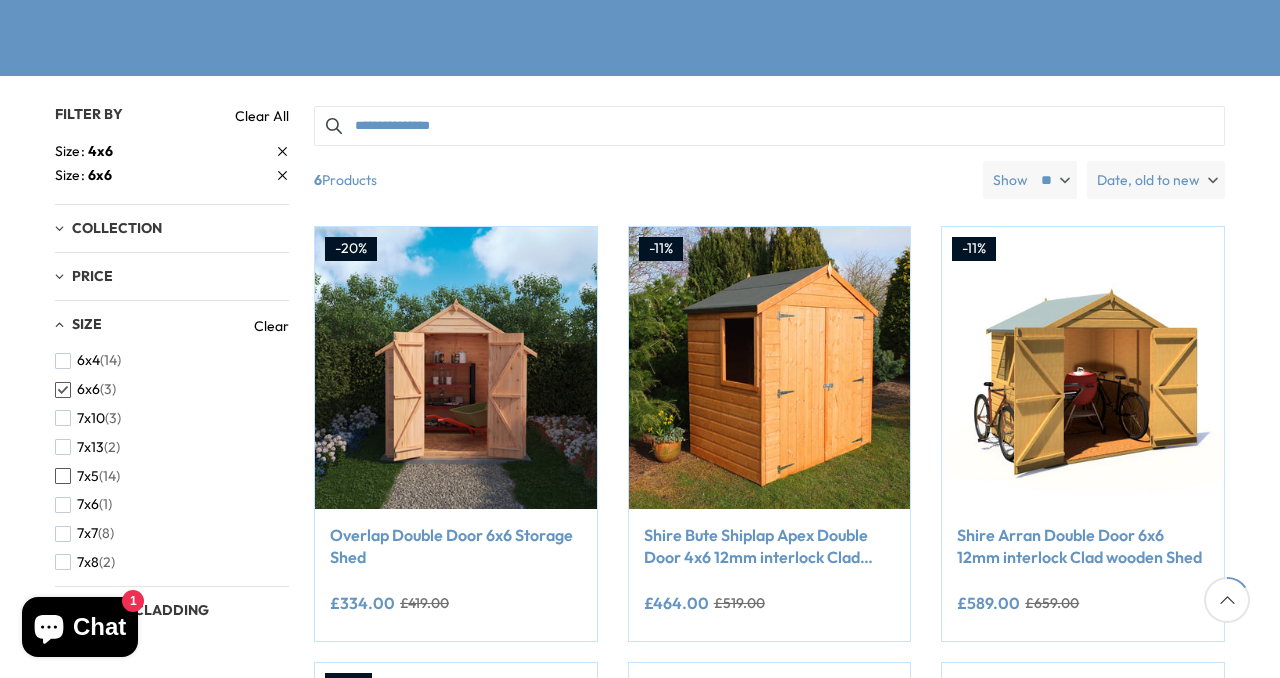 click at bounding box center (63, 476) 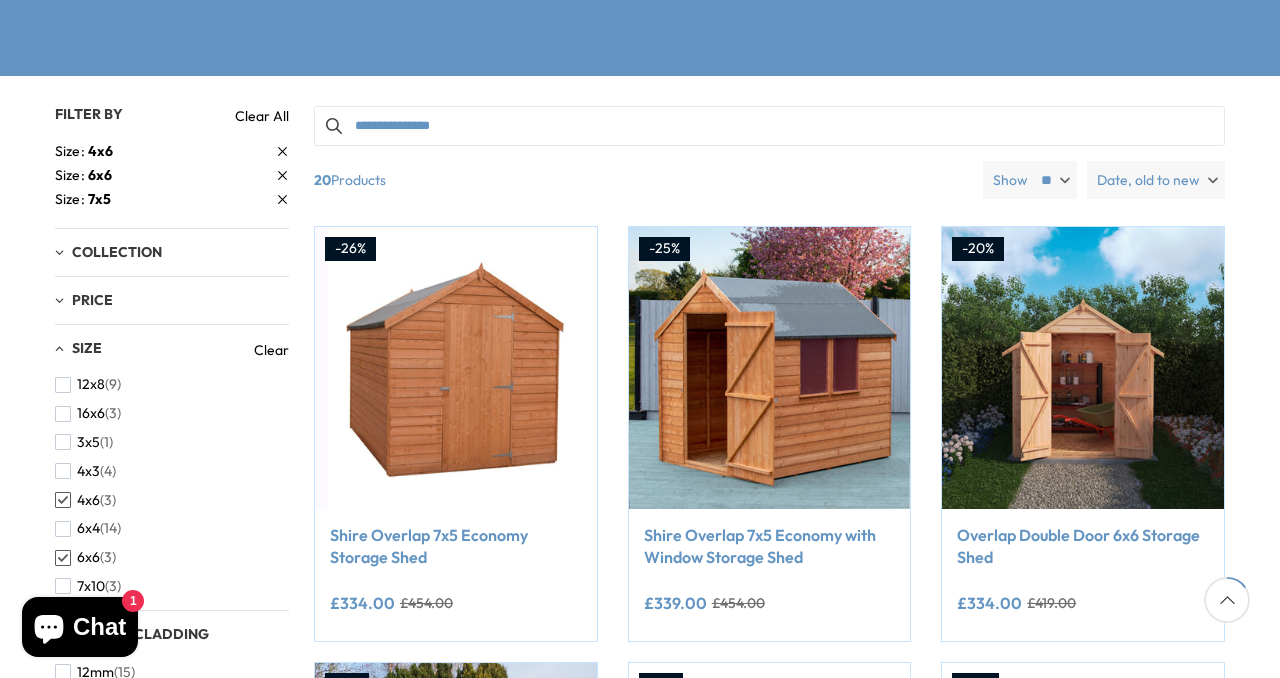scroll, scrollTop: 237, scrollLeft: 0, axis: vertical 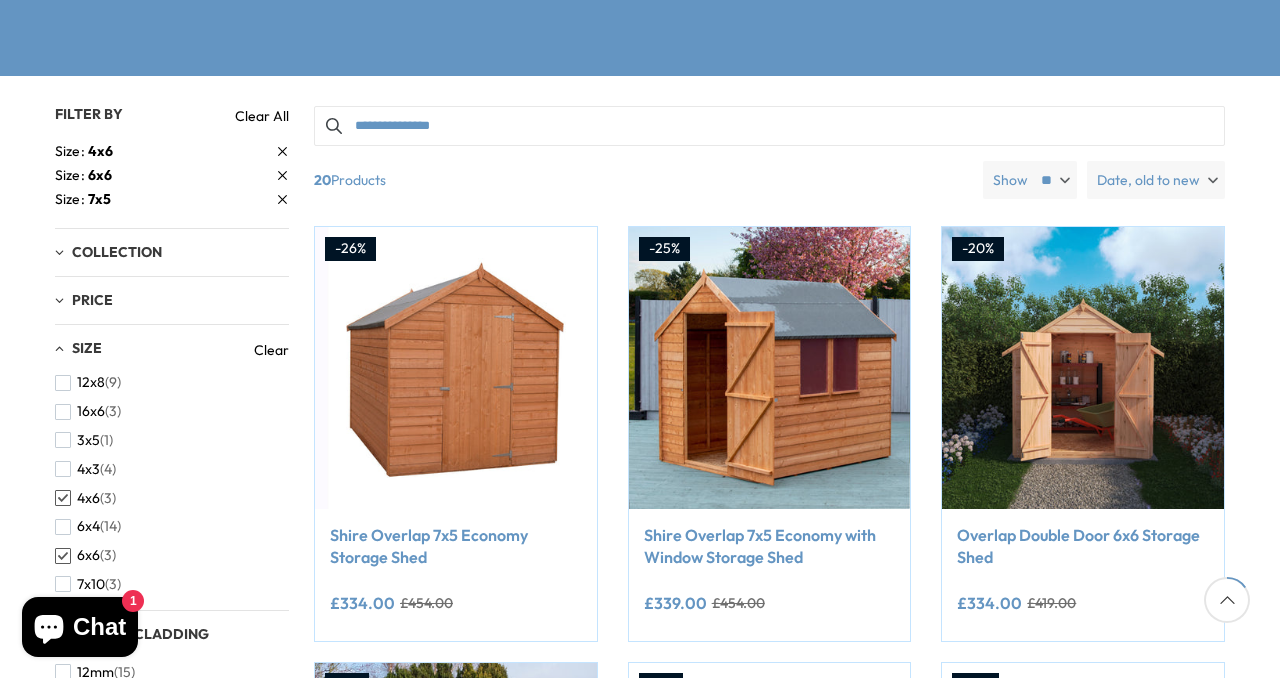click at bounding box center [63, 498] 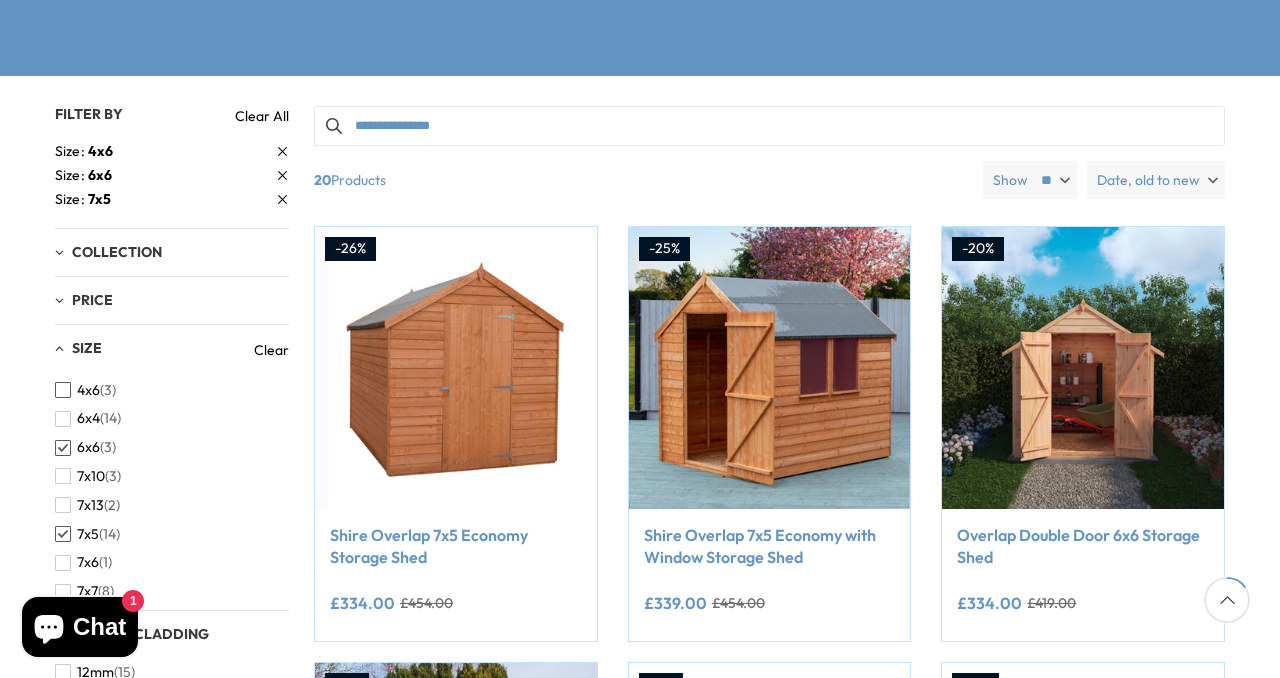 scroll, scrollTop: 0, scrollLeft: 0, axis: both 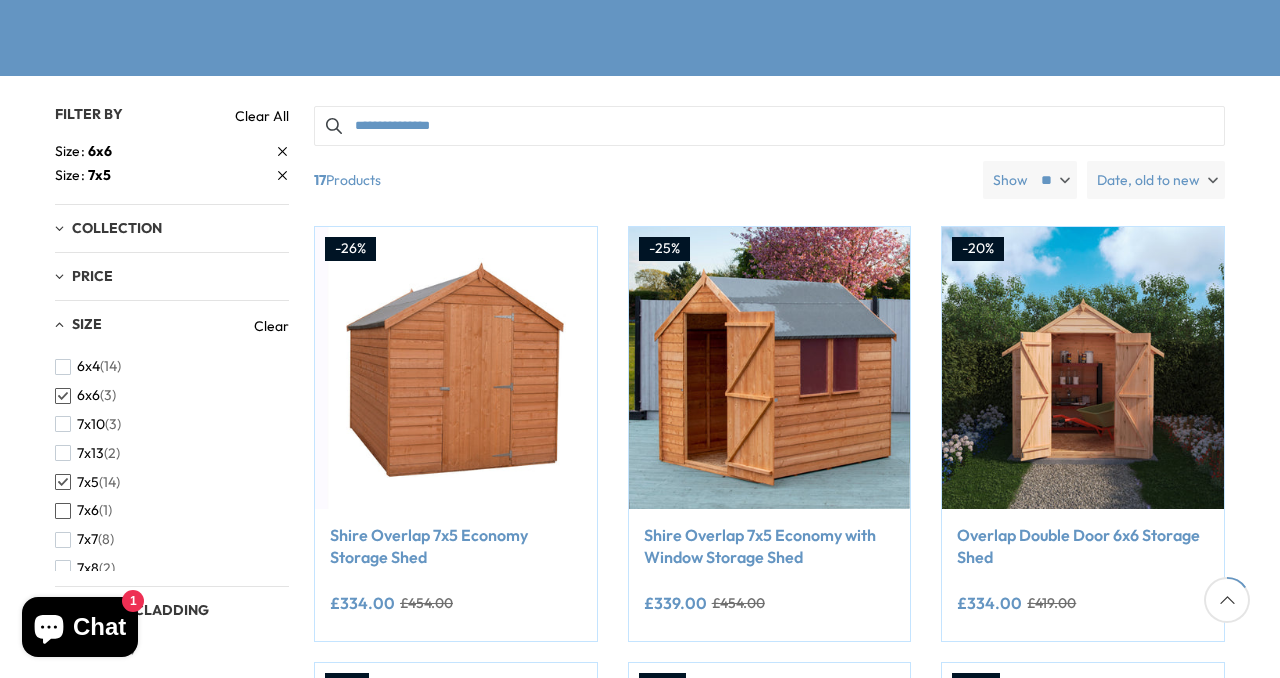 click at bounding box center (63, 511) 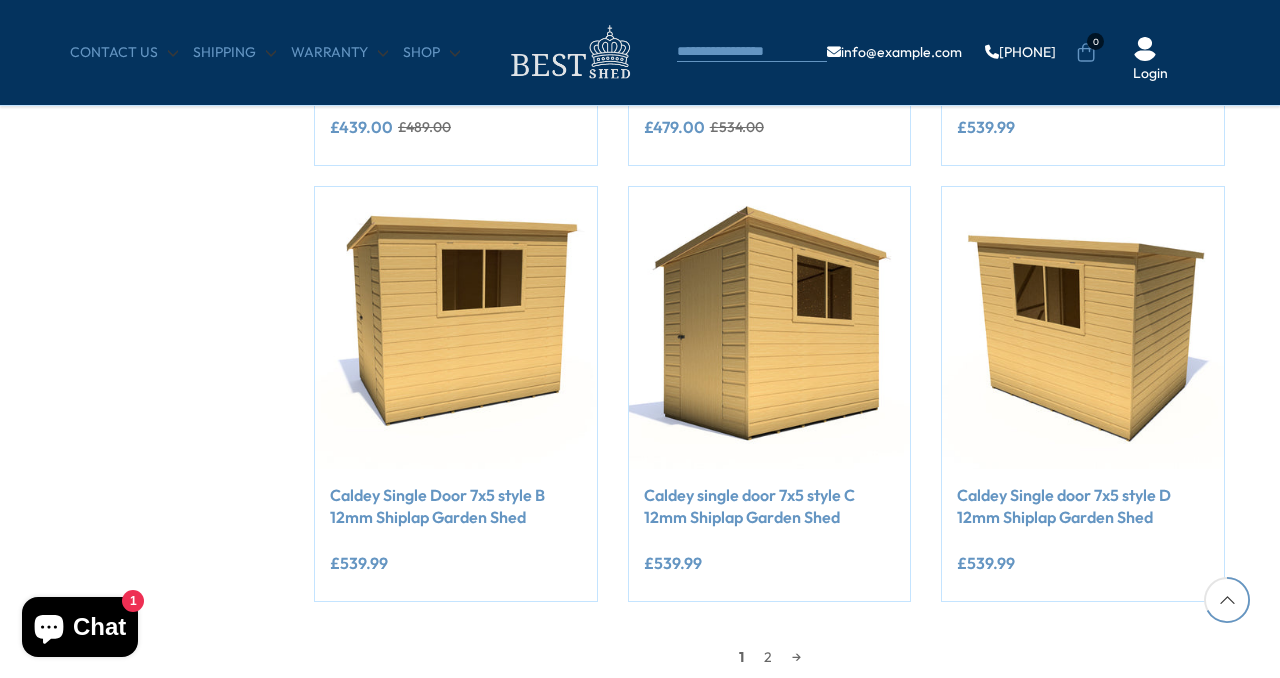scroll, scrollTop: 1633, scrollLeft: 0, axis: vertical 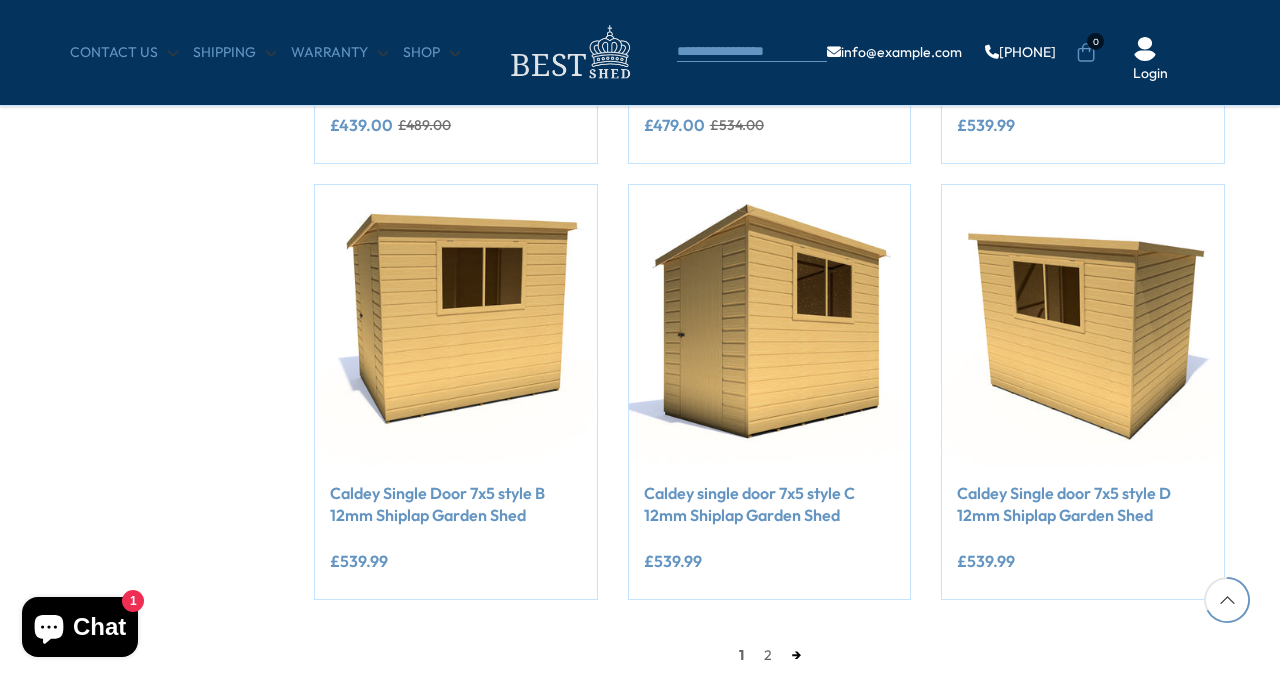 click on "→" at bounding box center (796, 655) 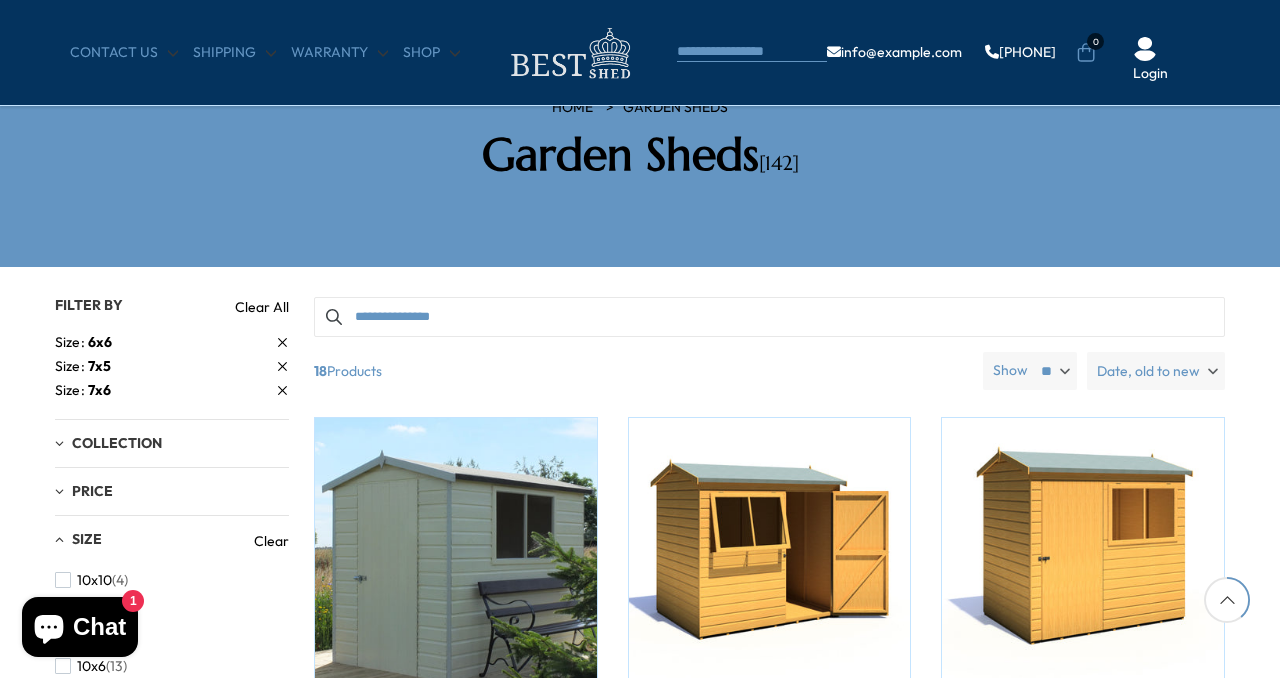 scroll, scrollTop: 0, scrollLeft: 0, axis: both 